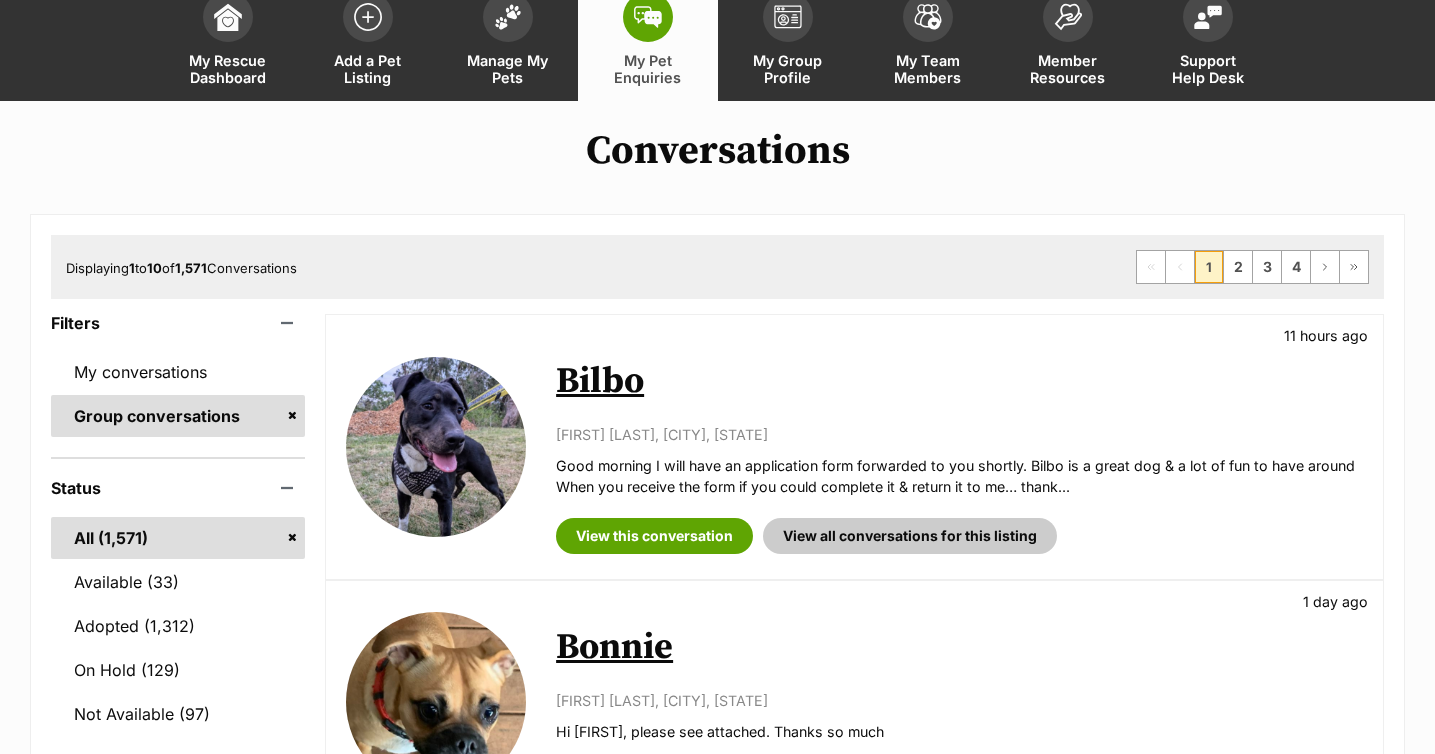 scroll, scrollTop: 144, scrollLeft: 0, axis: vertical 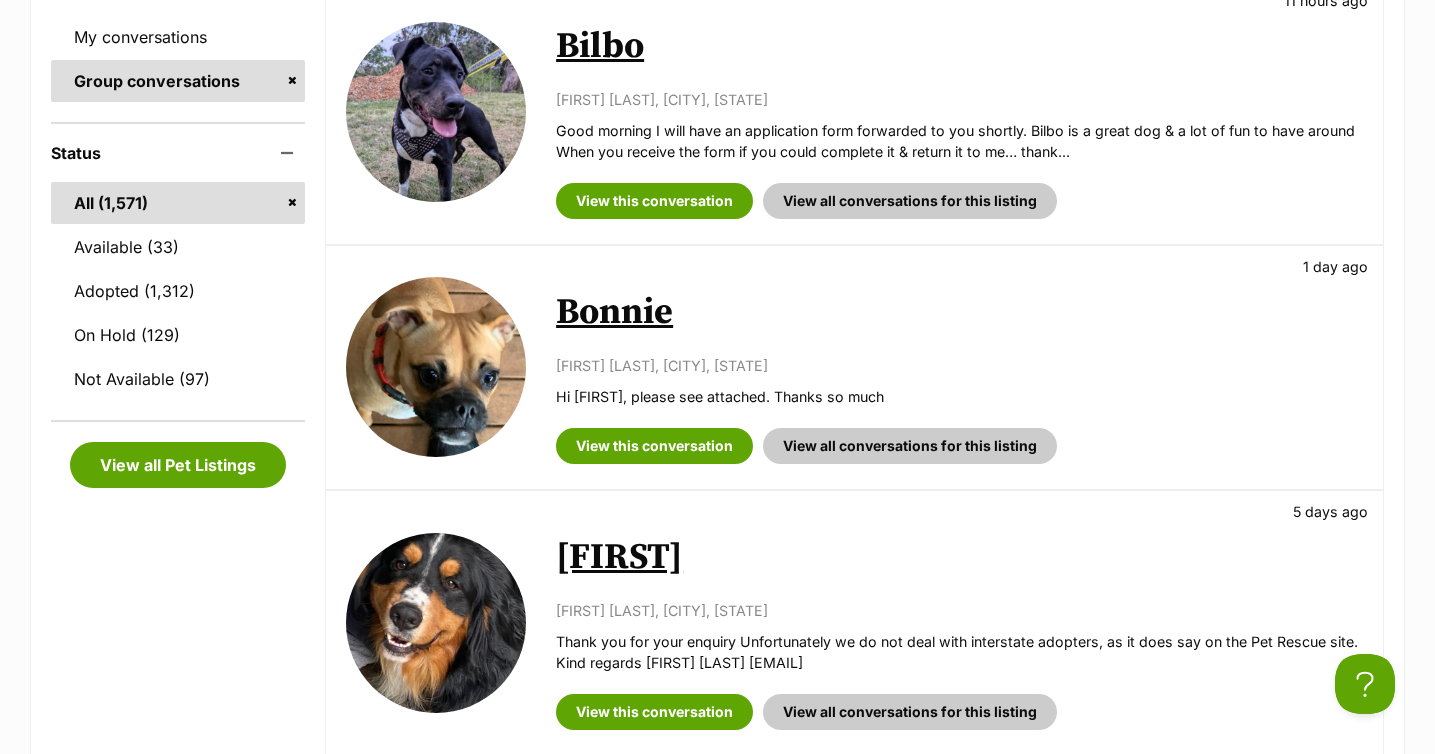 click on "Available
Bilbo
11 hours ago
[FIRST] [LAST], [CITY], [STATE]
Good morning
I will have an application form forwarded to you shortly.
Bilbo is a great dog & a lot of fun to have around
When you receive the form if you could complete it & return it to me… thank...
View this conversation
View all conversations for this listing" at bounding box center (854, 112) 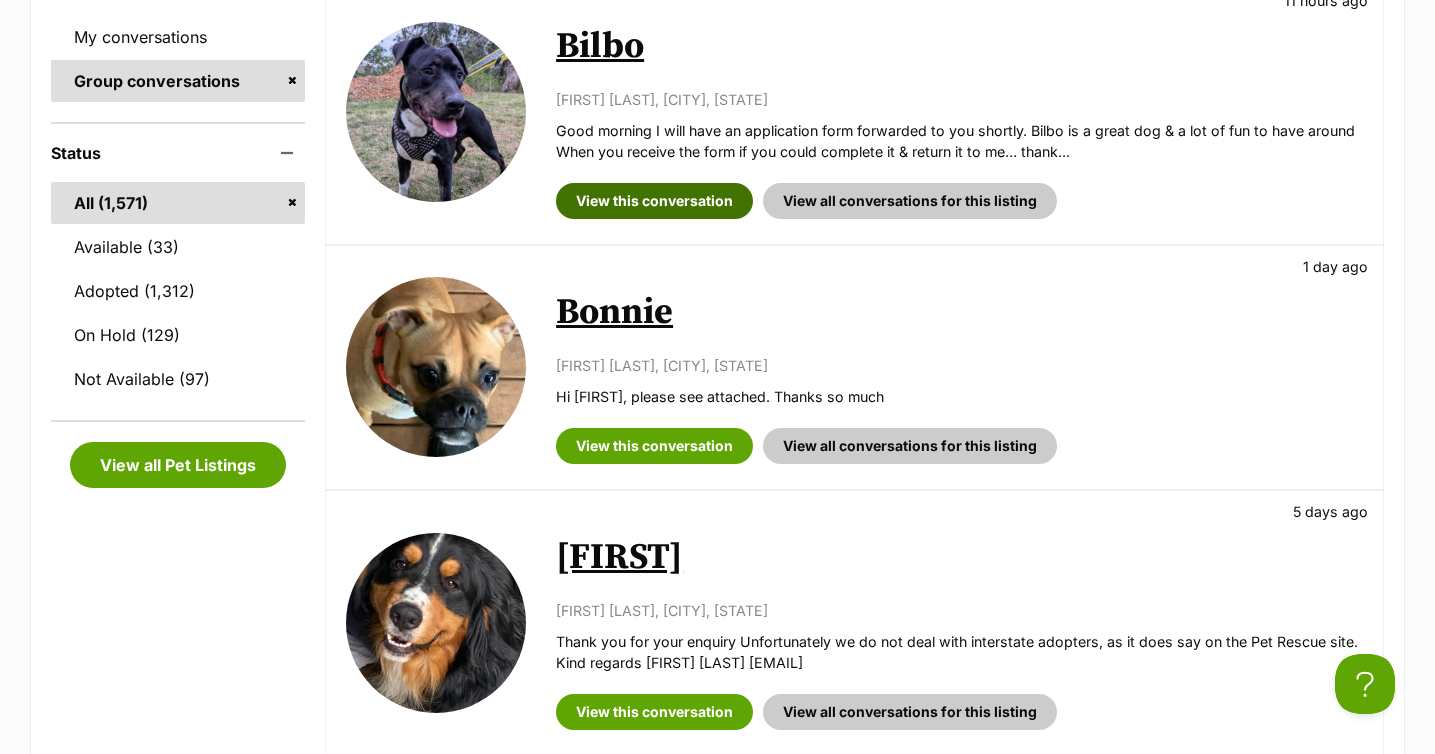 click on "View this conversation" at bounding box center [654, 201] 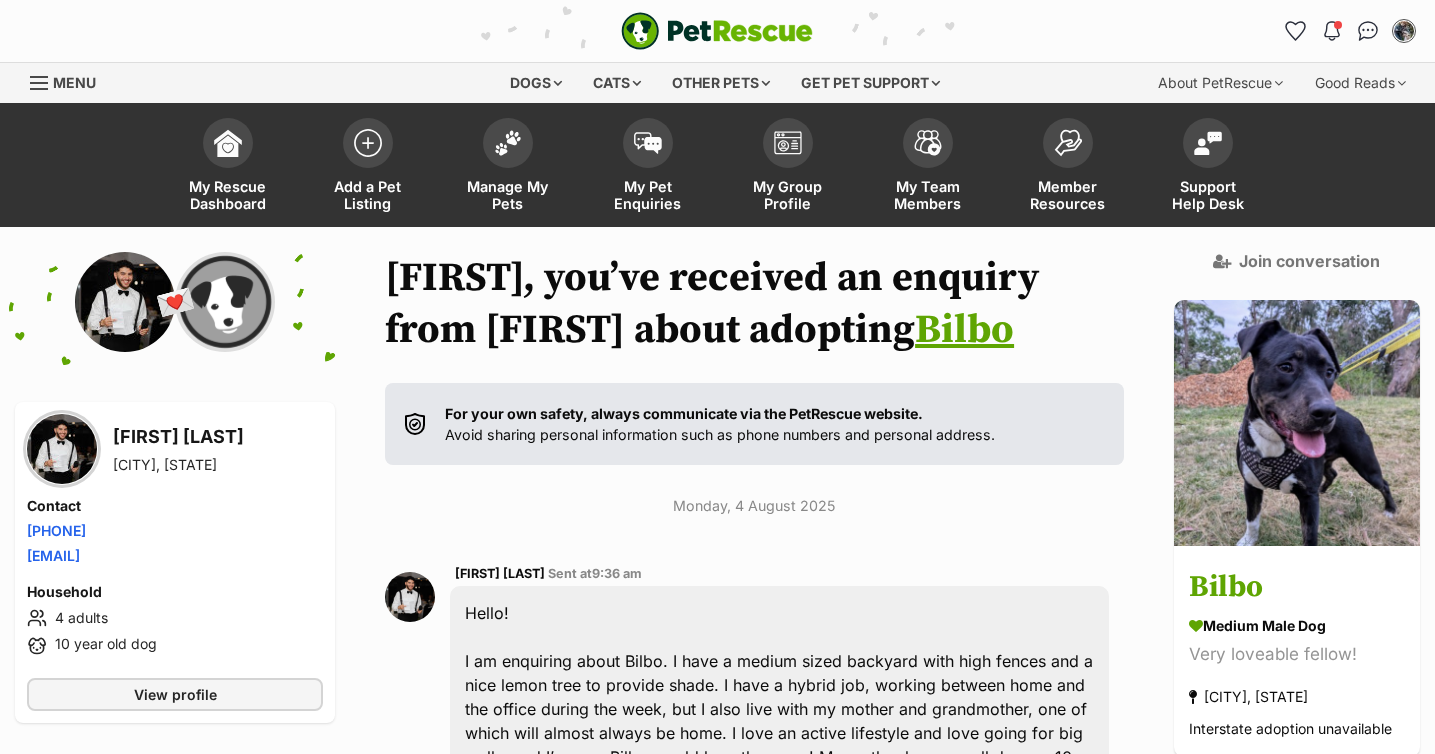 scroll, scrollTop: 36, scrollLeft: 0, axis: vertical 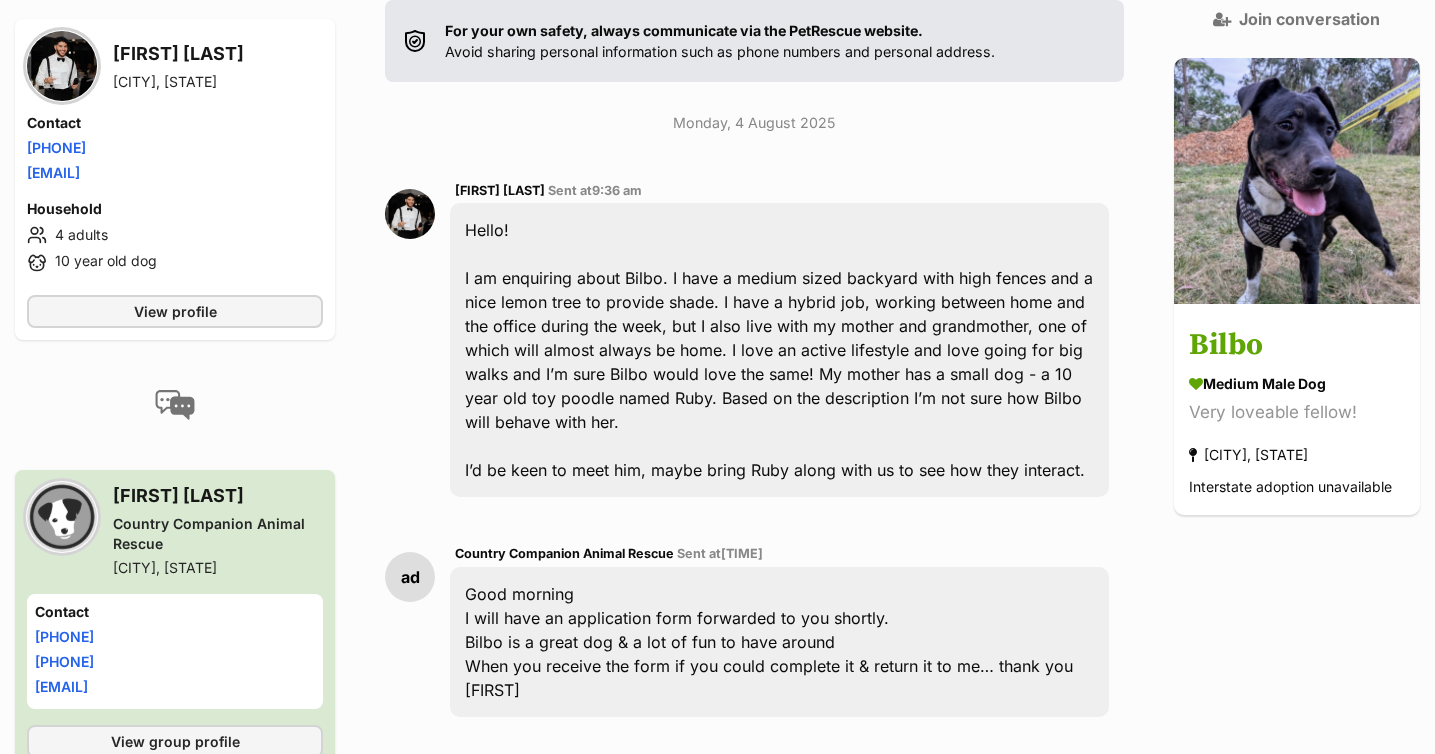 click on "Back to all conversations
💌
Conversation participant details
Marc Lawand
Greenacre, NSW
Contact
Phone number
Phone number
0420 517 036
Email address
pothepanda059@gmail.com
Household
4 adults
10 year old dog
View profile
Julie-ann Ehrlich
Country Companion Animal Rescue
Helensburgh, NSW
Contact
Phone number
0413 082 083
Phone number
0413 082 083
Email address
adoptions@ccarpetrehoming.com.au
View group profile
Julie-ann, you’ve received an enquiry from Marc about adopting  Bilbo
For your own safety, always communicate via the PetRescue website.  Avoid sharing personal information such as phone numbers and personal address.
Monday,  4 August 2025
Marc Lawand
Sent at
9:36 am
Hello!" at bounding box center (717, 344) 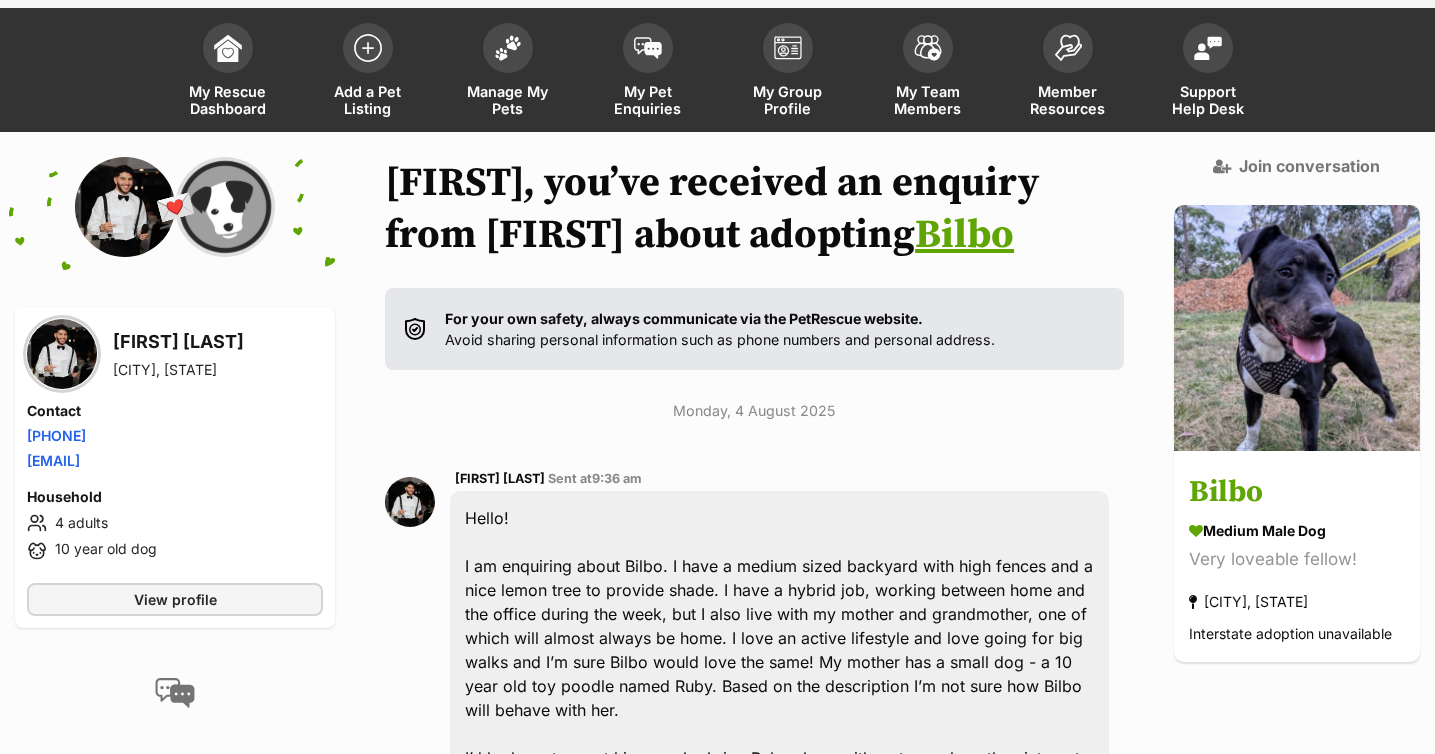 scroll, scrollTop: 0, scrollLeft: 0, axis: both 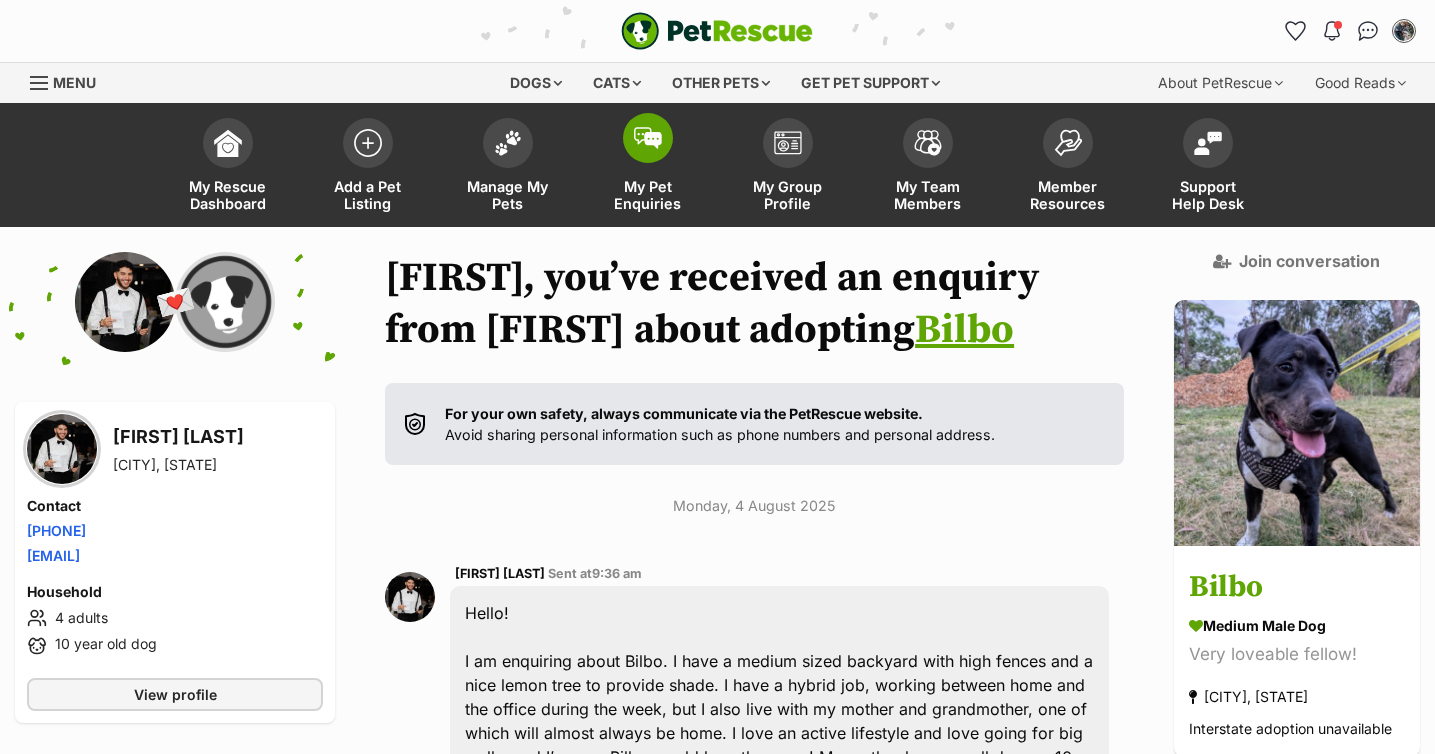 click on "My Pet Enquiries" at bounding box center [648, 195] 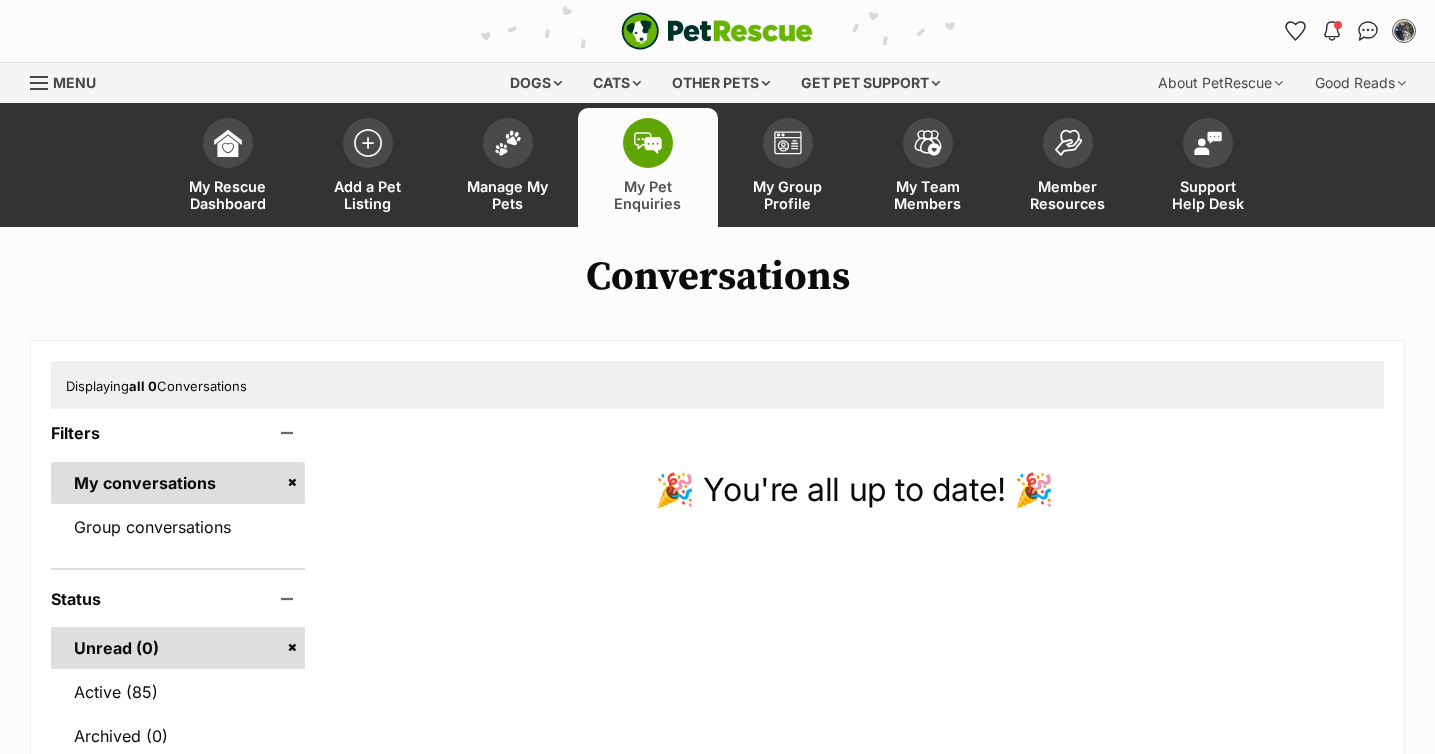 scroll, scrollTop: 0, scrollLeft: 0, axis: both 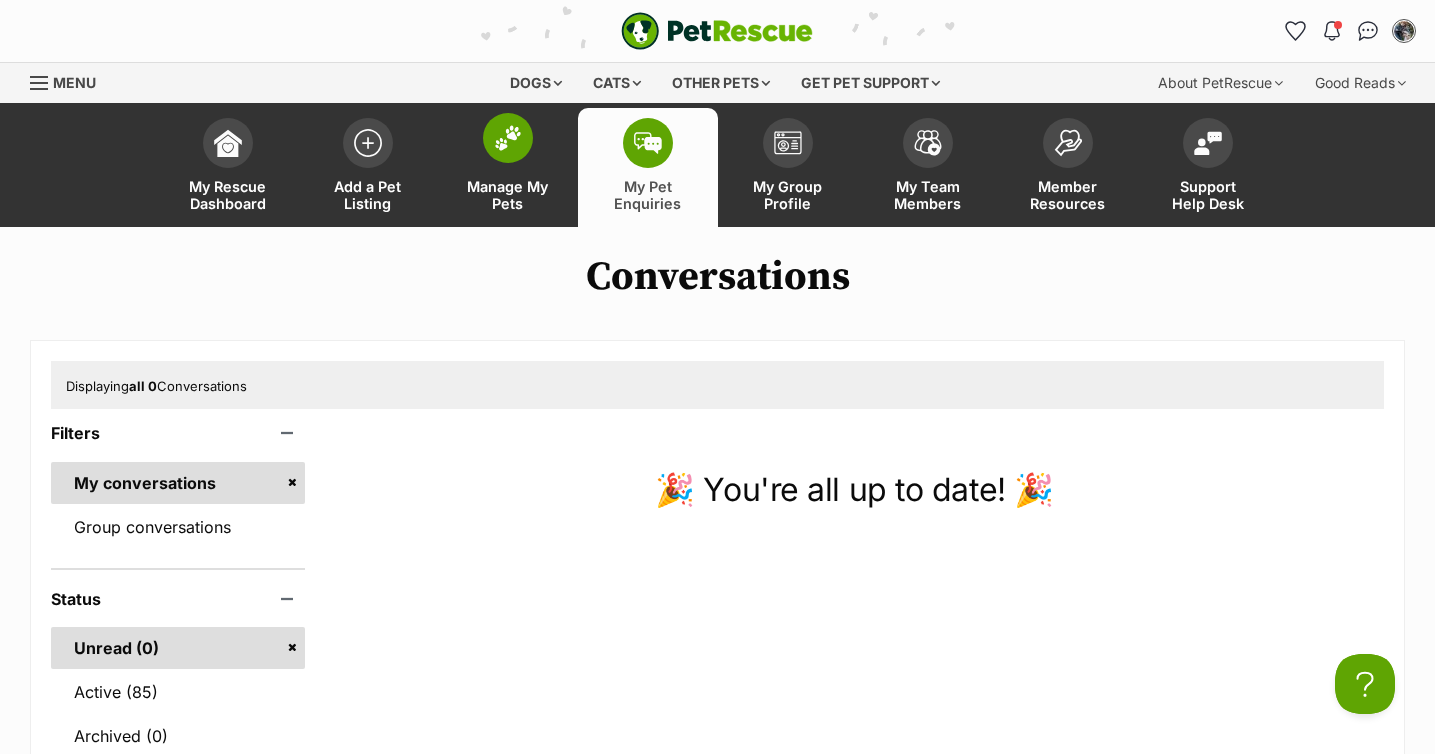click on "Manage My Pets" at bounding box center (508, 167) 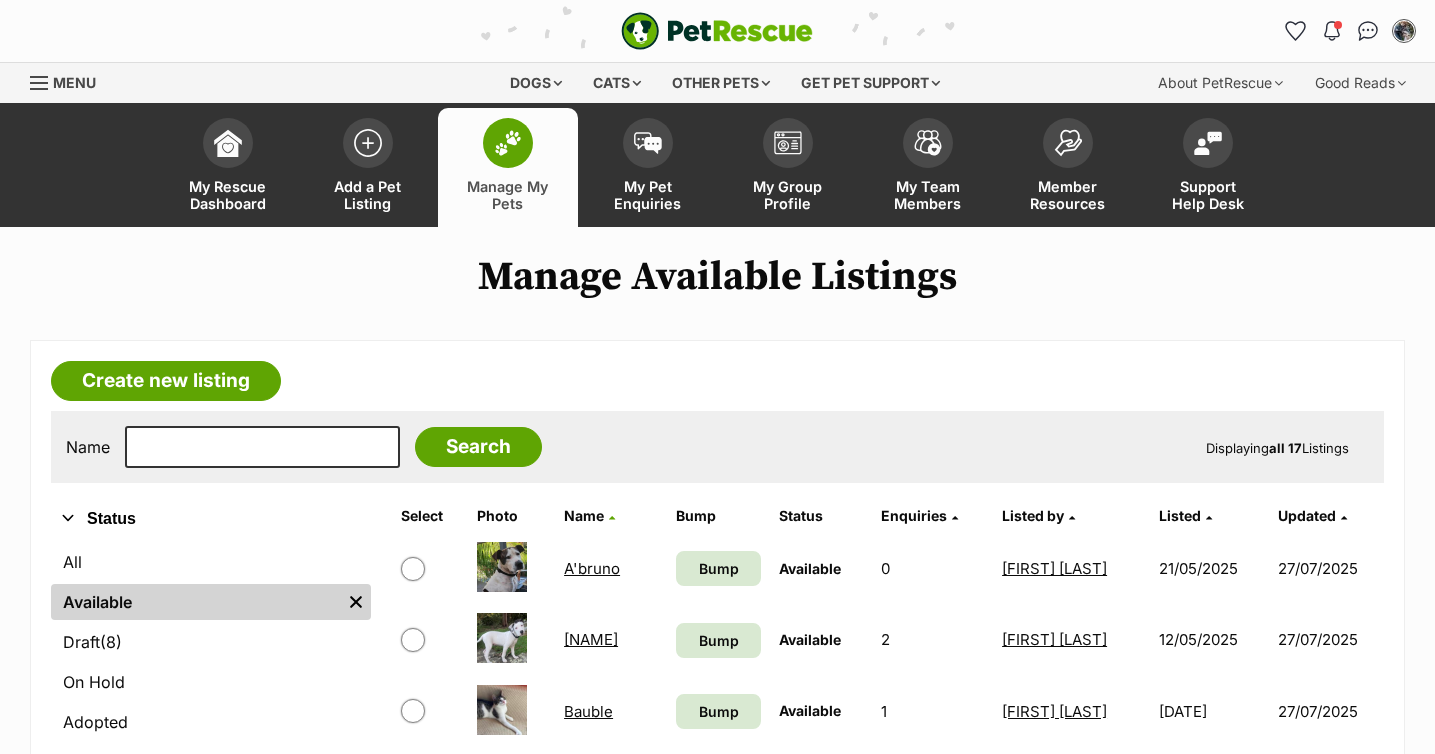 scroll, scrollTop: 0, scrollLeft: 0, axis: both 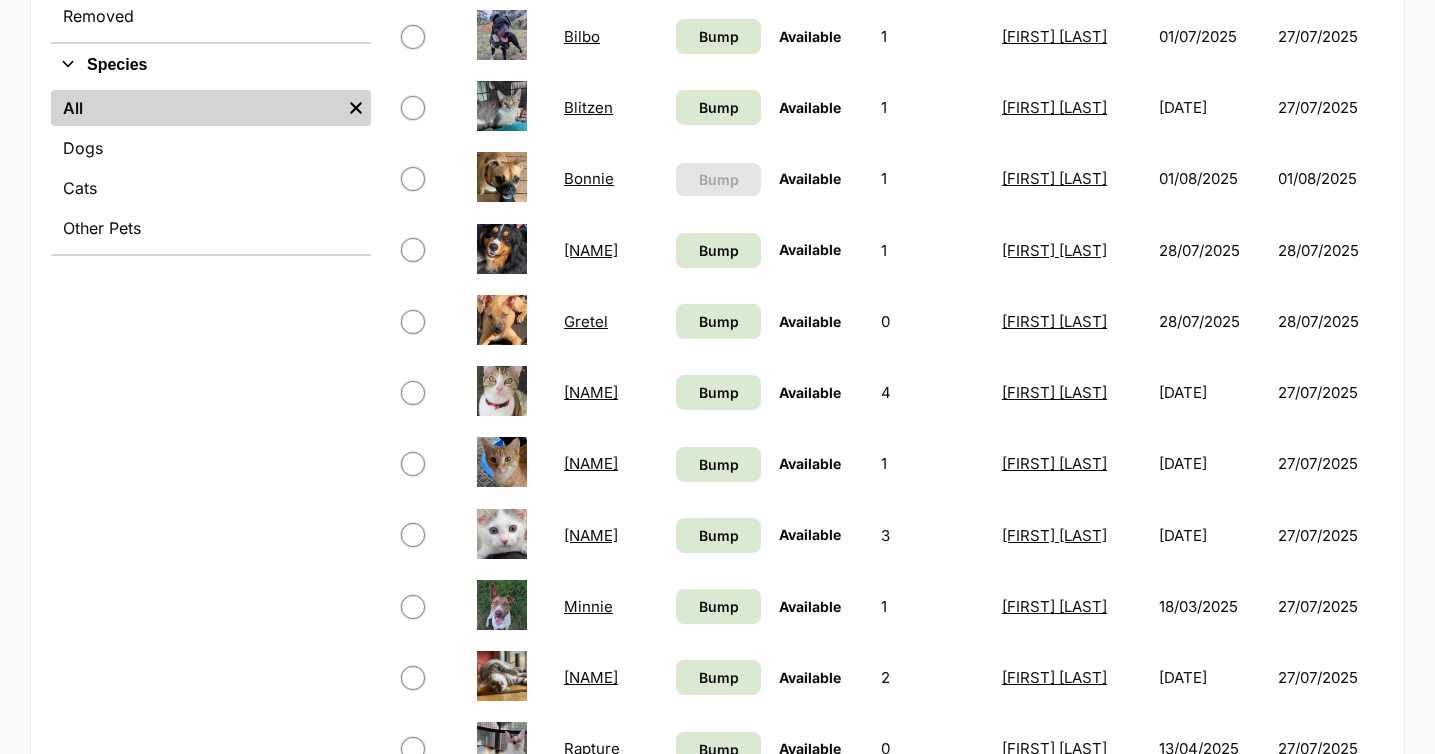 click at bounding box center (502, 249) 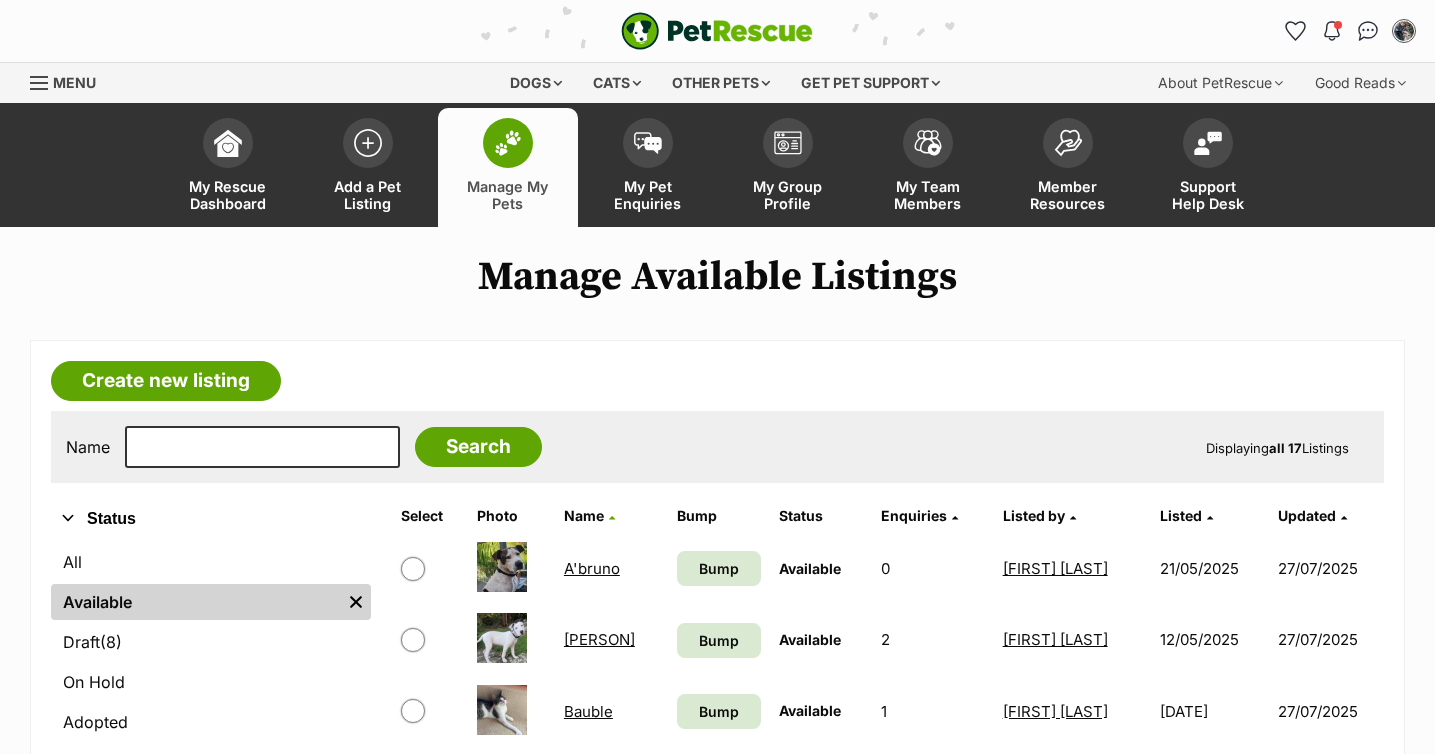 scroll, scrollTop: 0, scrollLeft: 0, axis: both 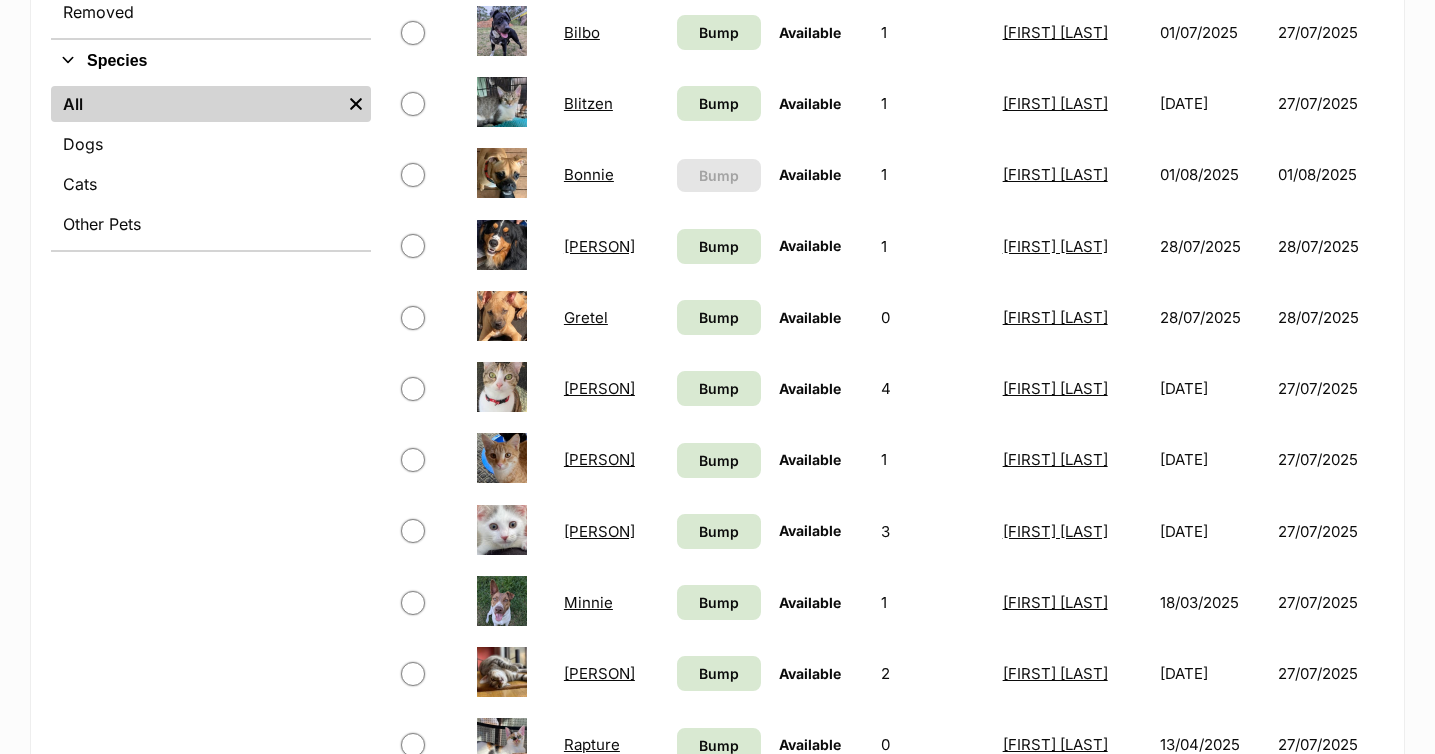 click at bounding box center [502, 245] 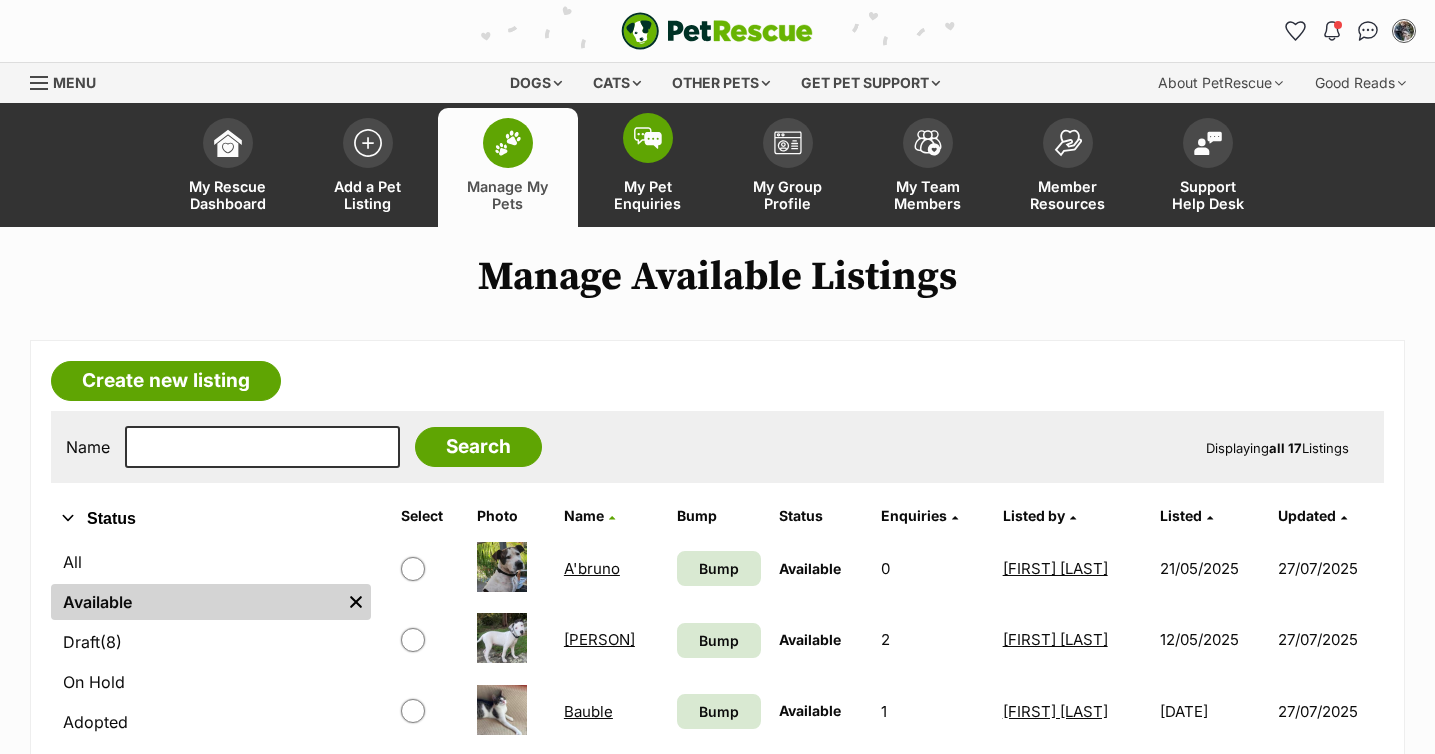 click on "My Pet Enquiries" at bounding box center (648, 195) 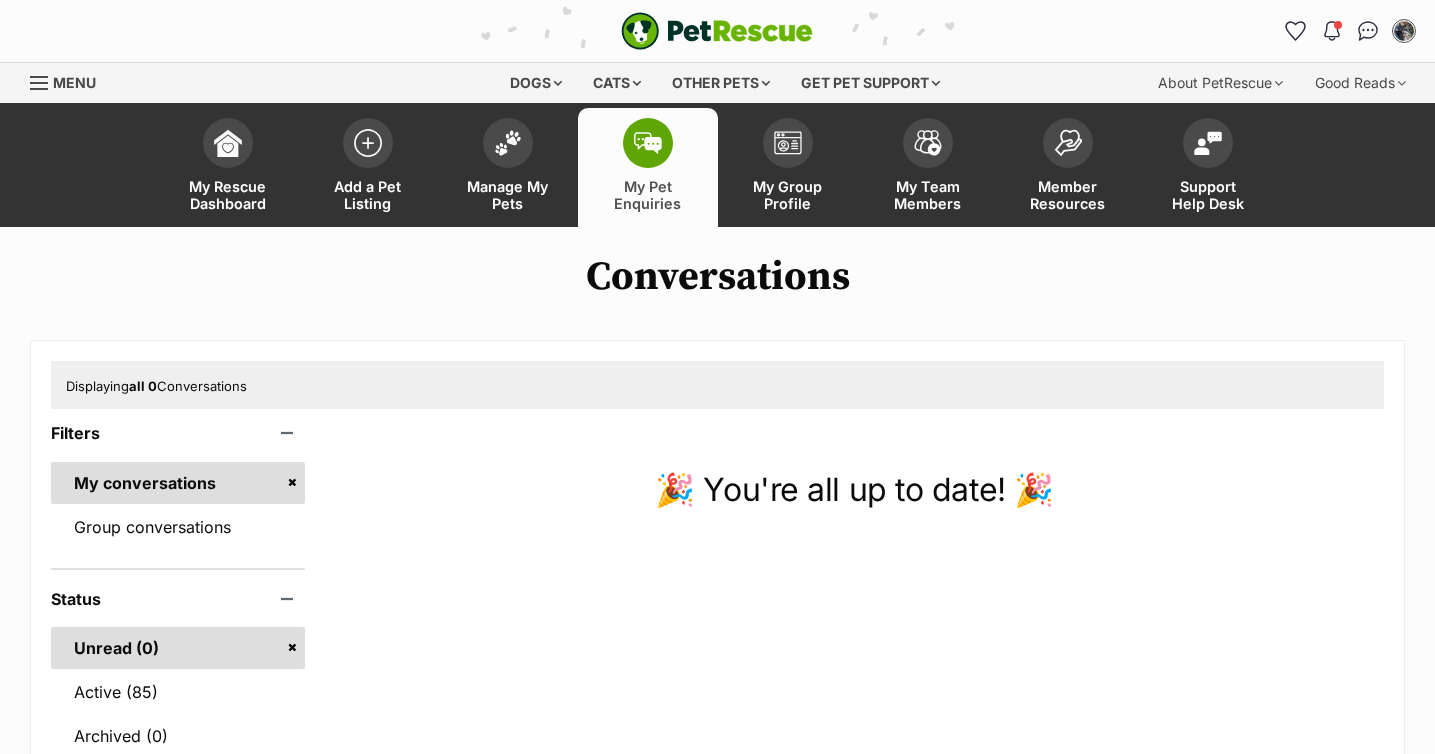 scroll, scrollTop: 0, scrollLeft: 0, axis: both 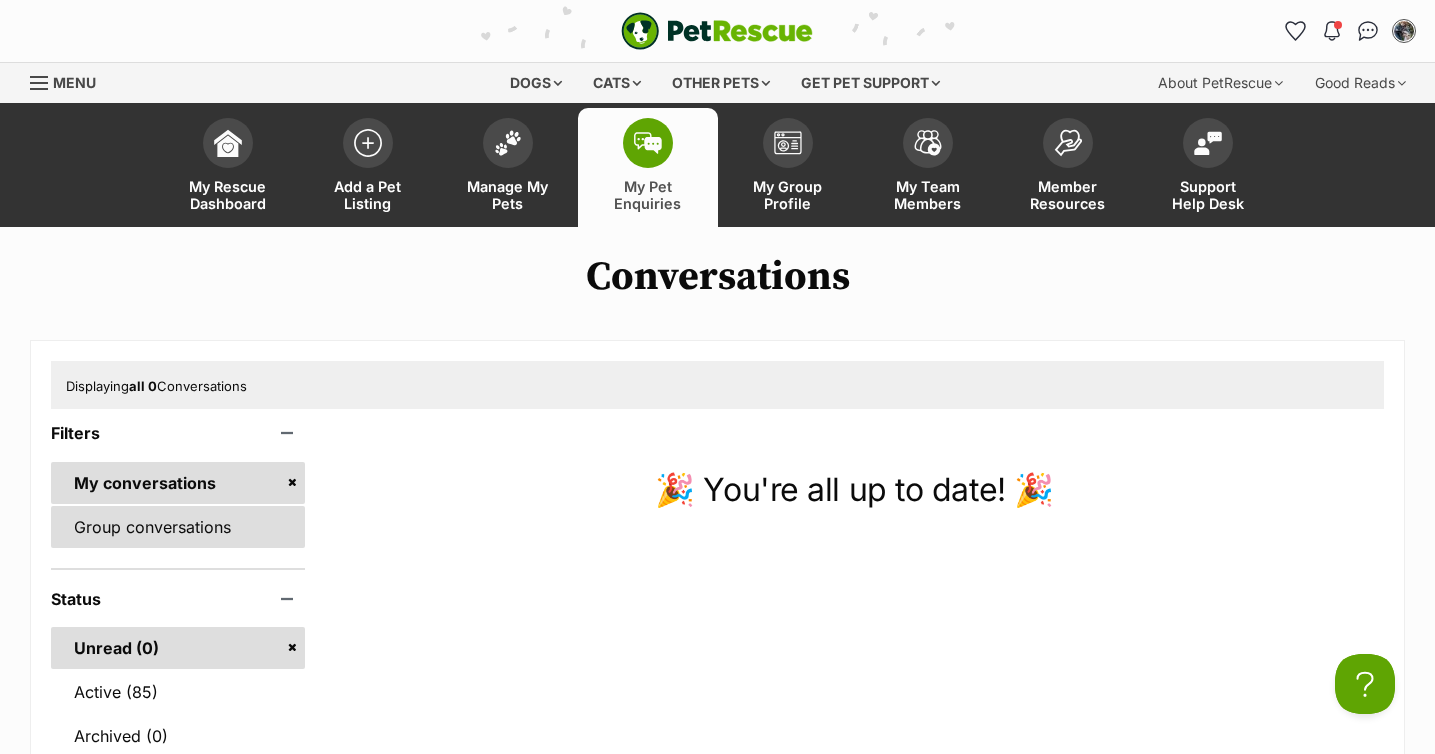 click on "Group conversations" at bounding box center [178, 527] 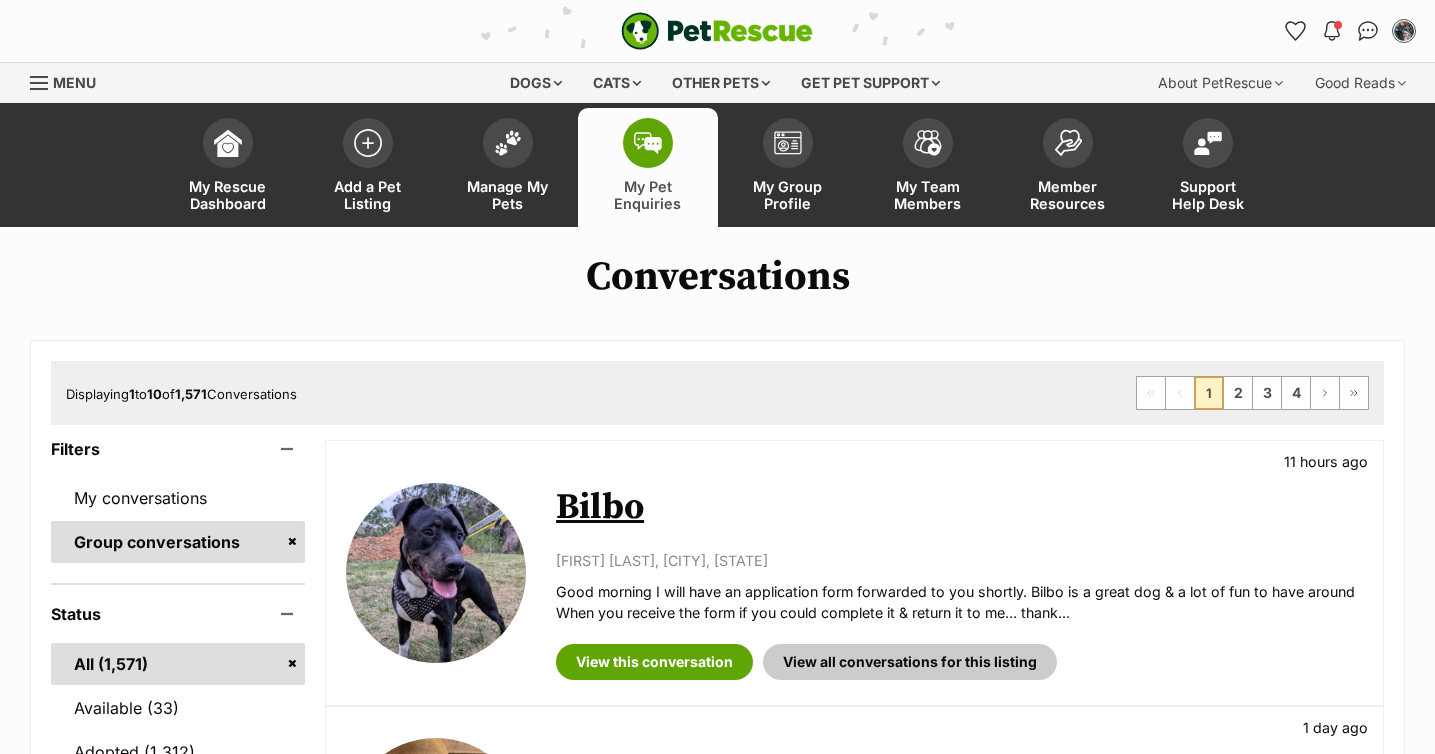 scroll, scrollTop: 0, scrollLeft: 0, axis: both 